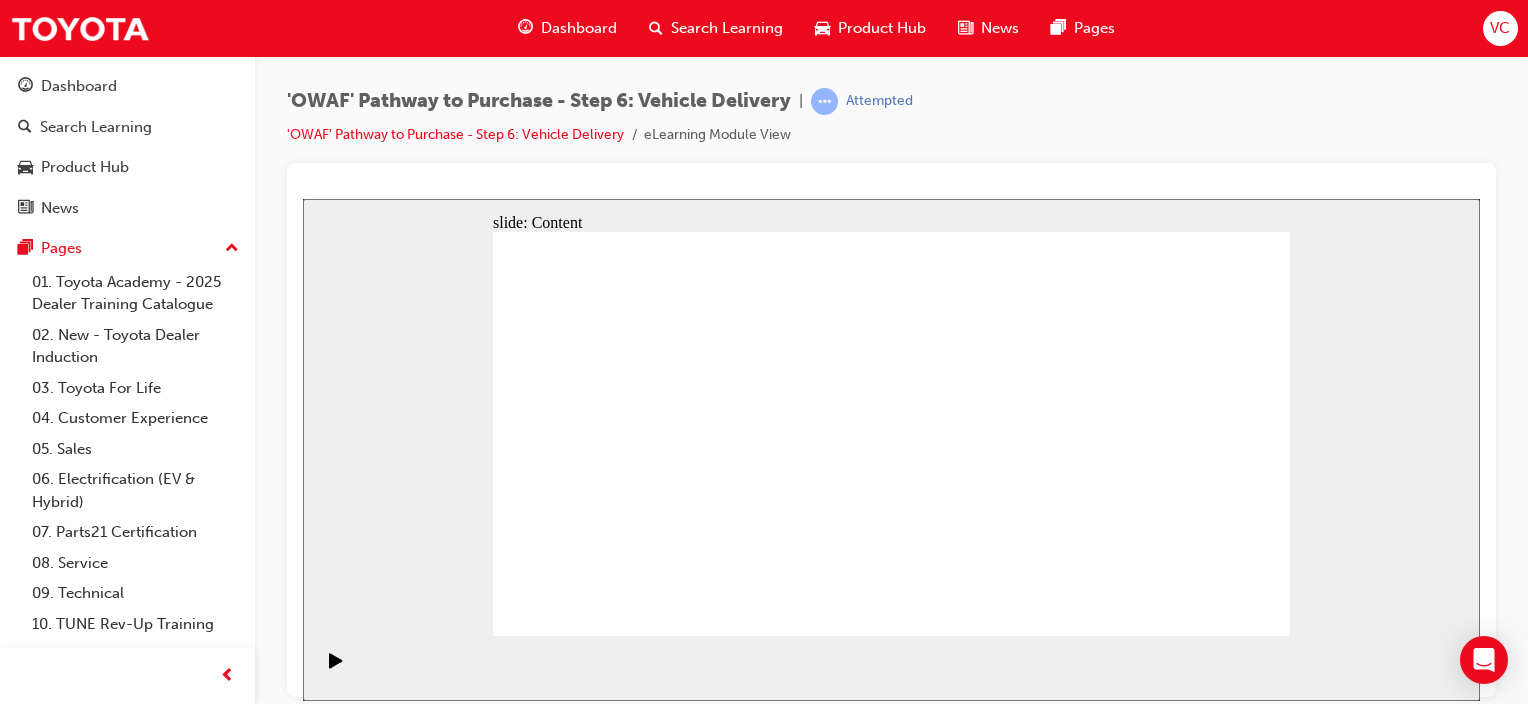 scroll, scrollTop: 0, scrollLeft: 0, axis: both 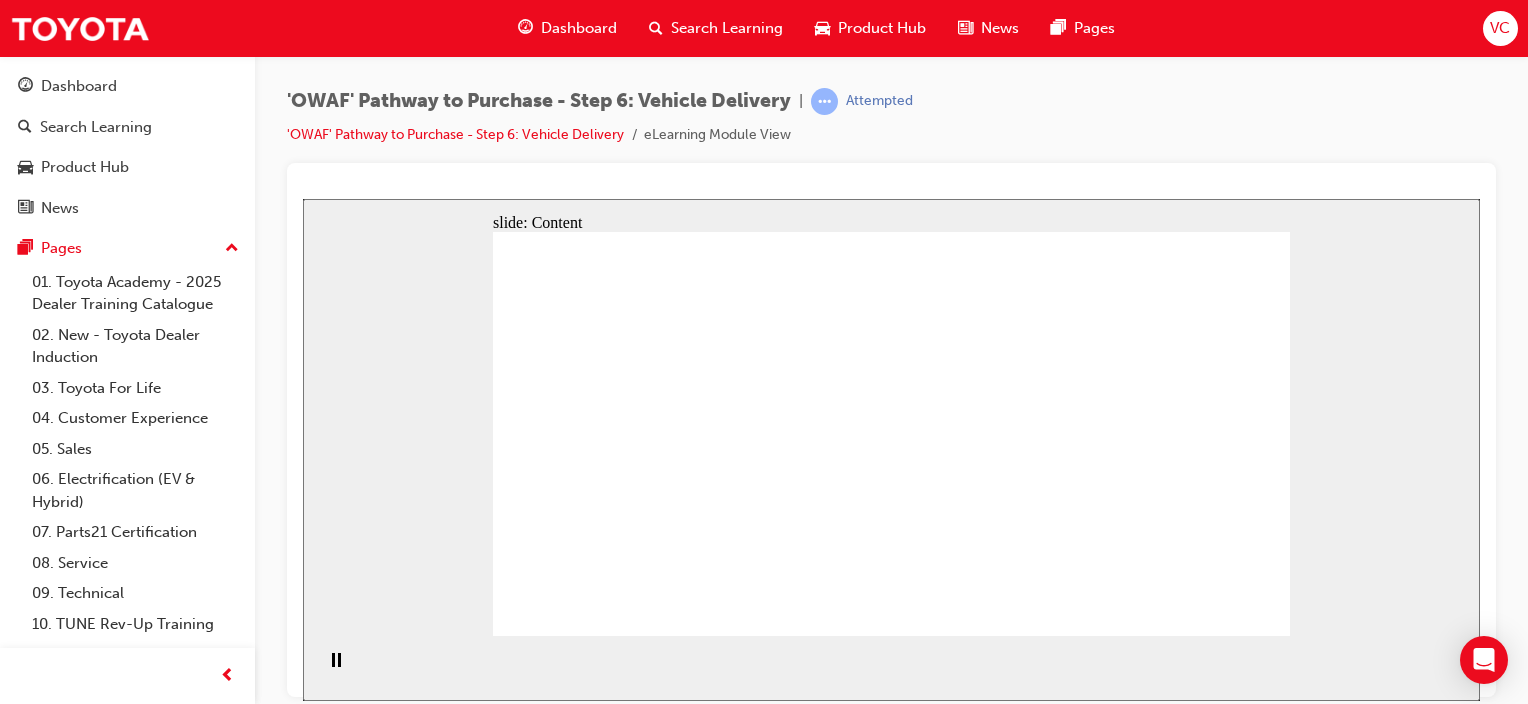 click 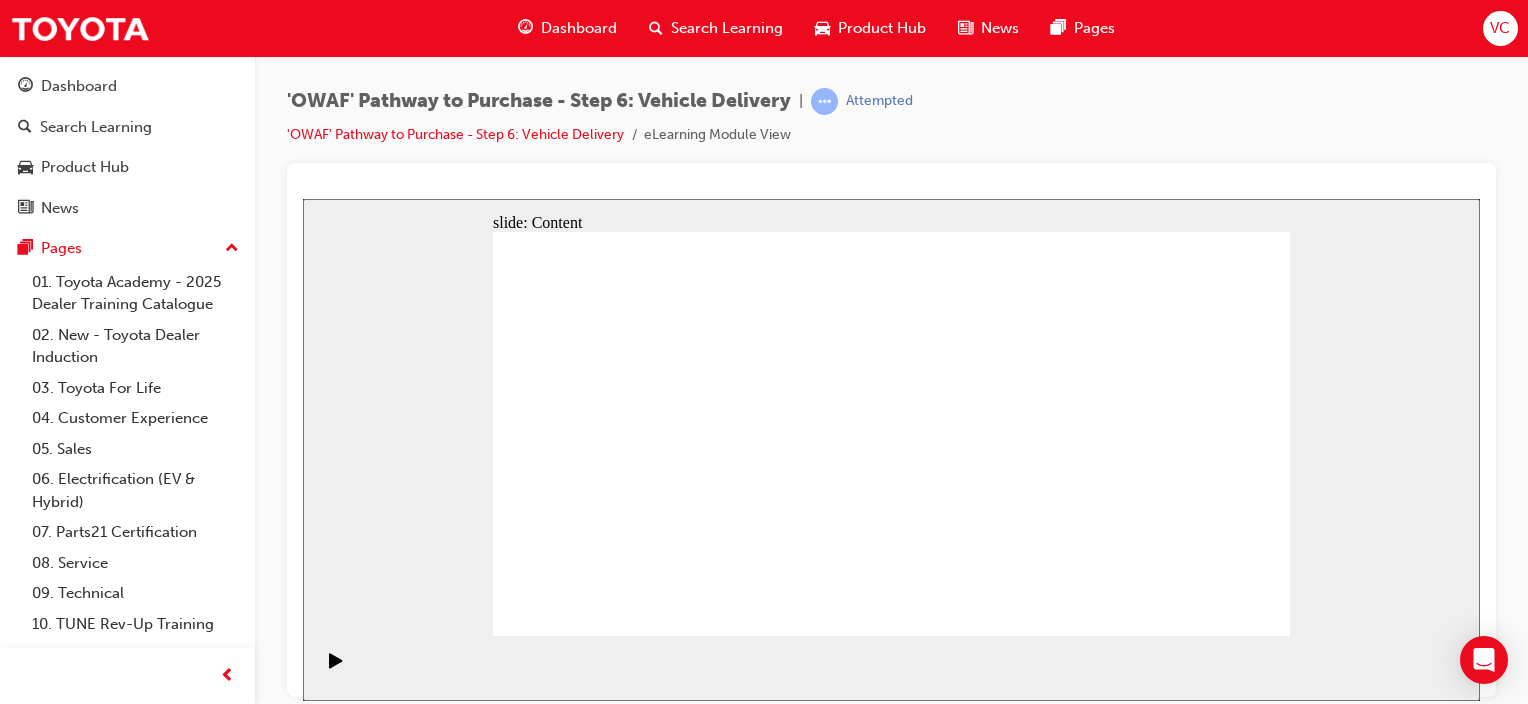 click 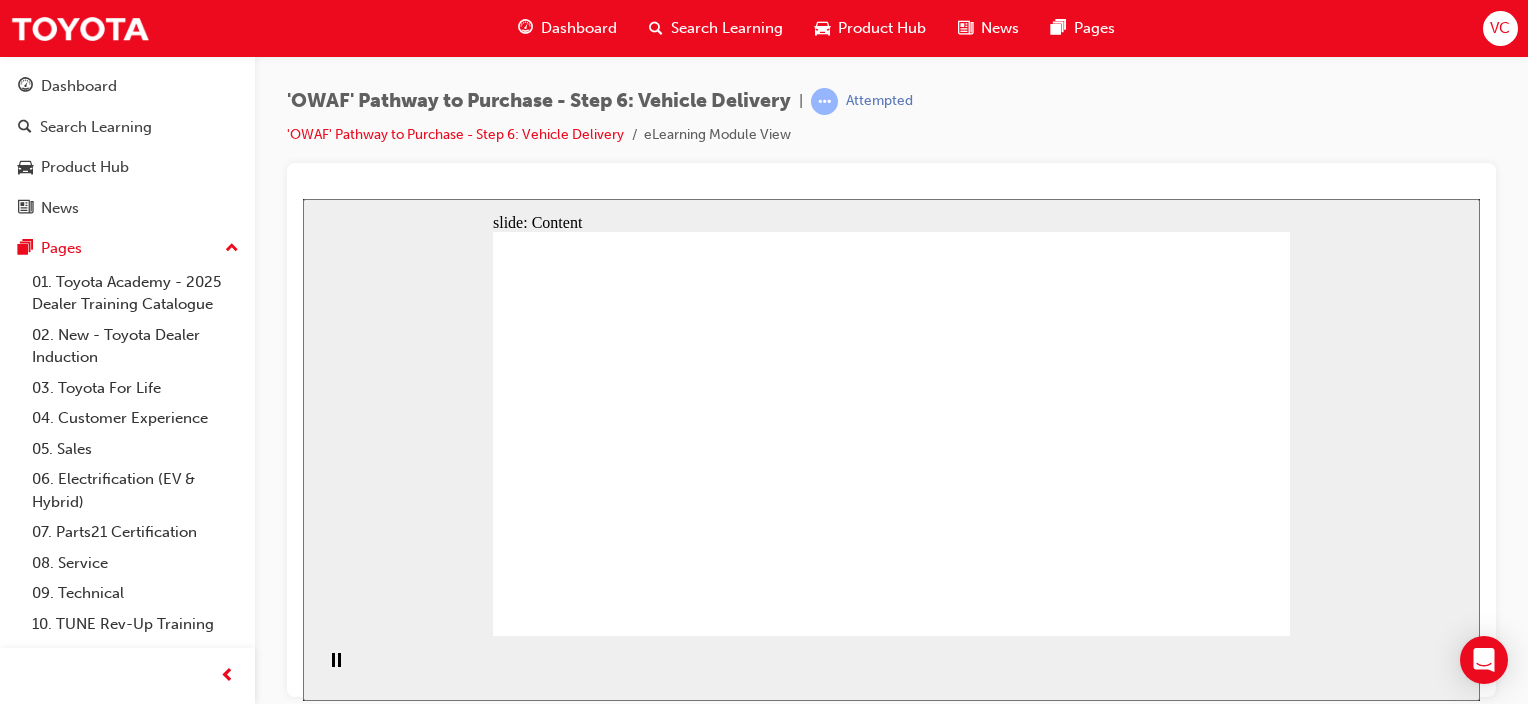 click 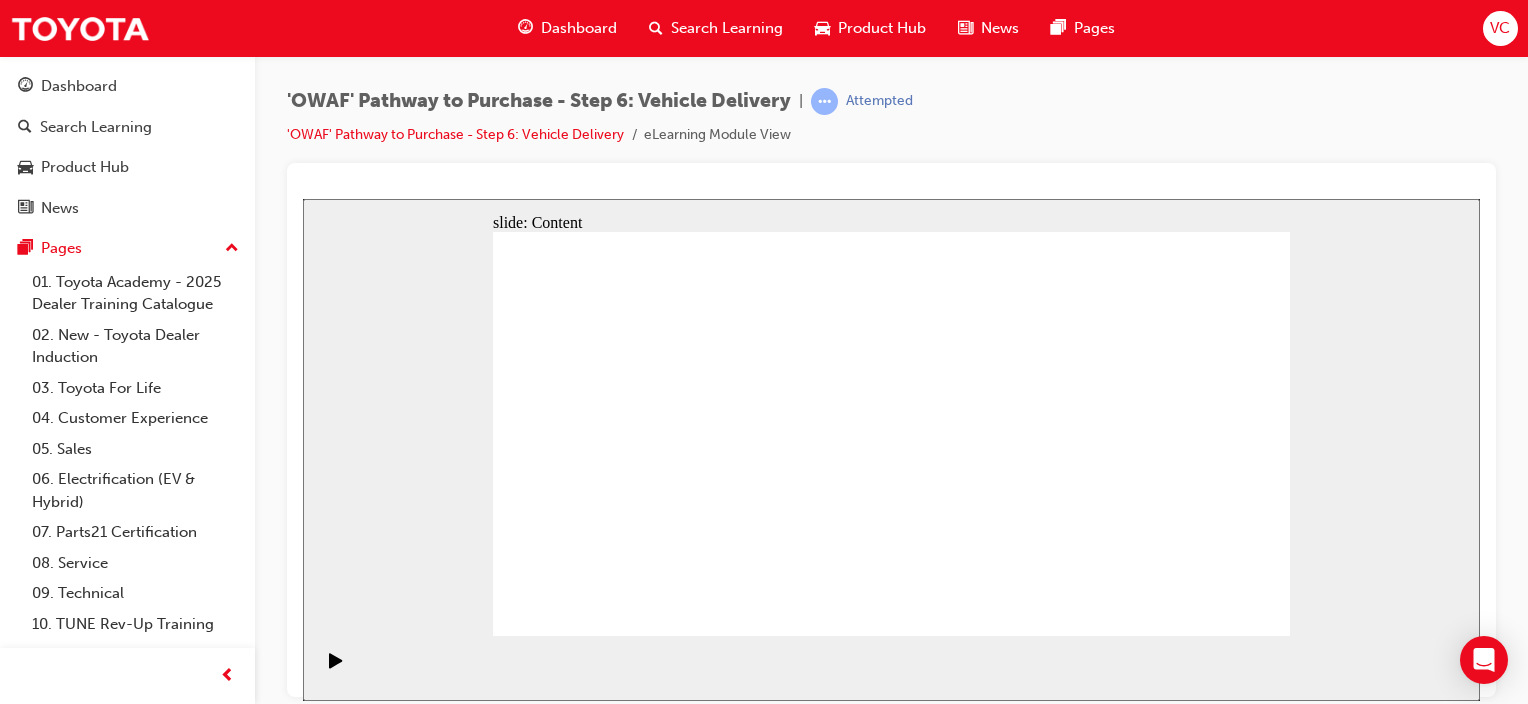 click 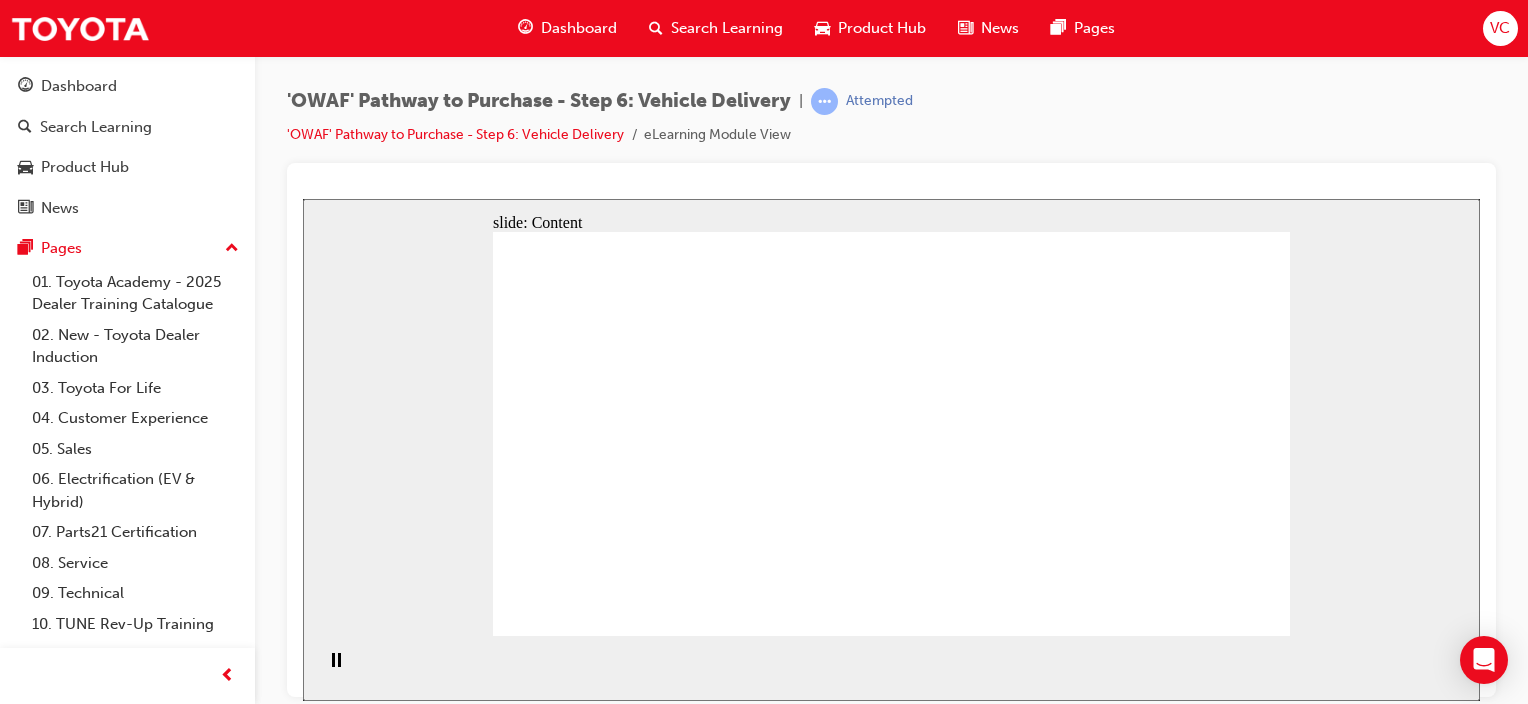 click 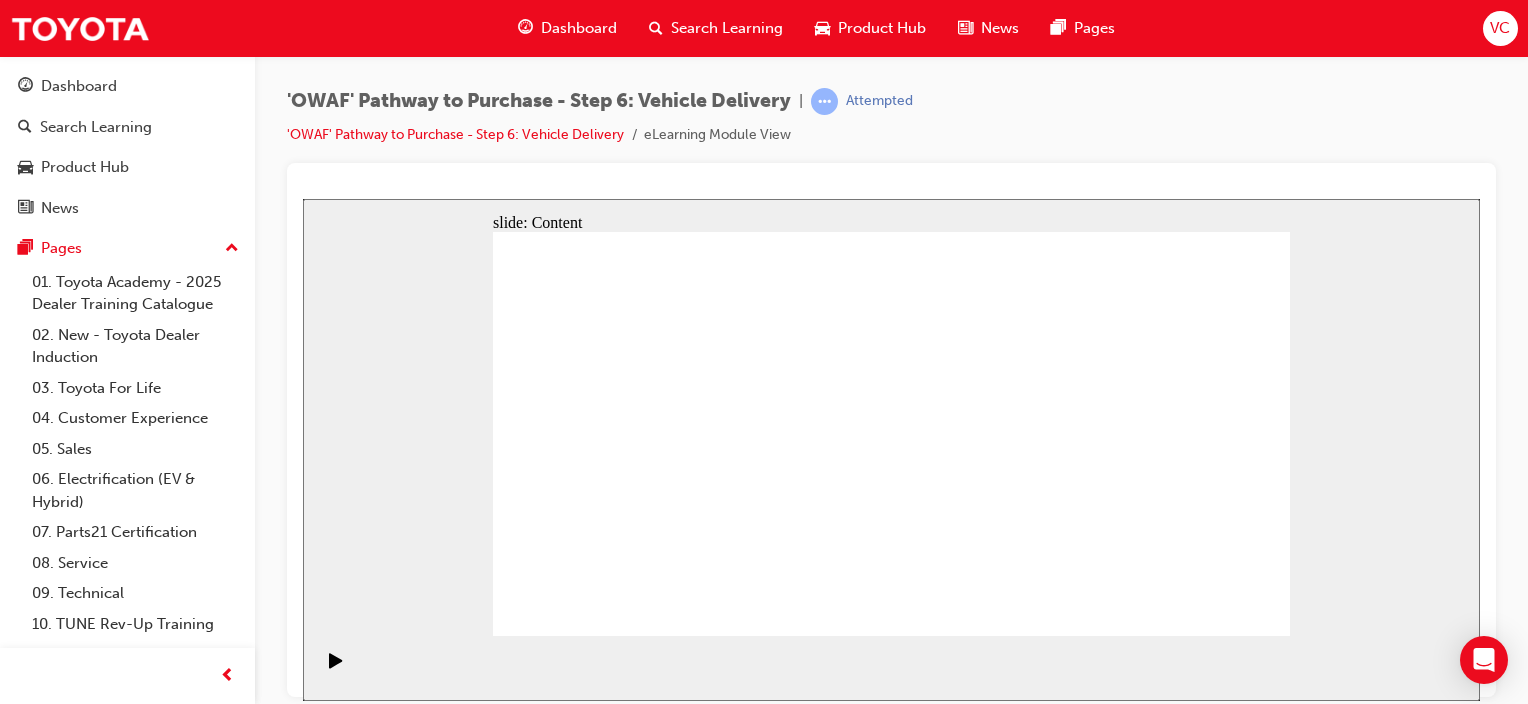 click 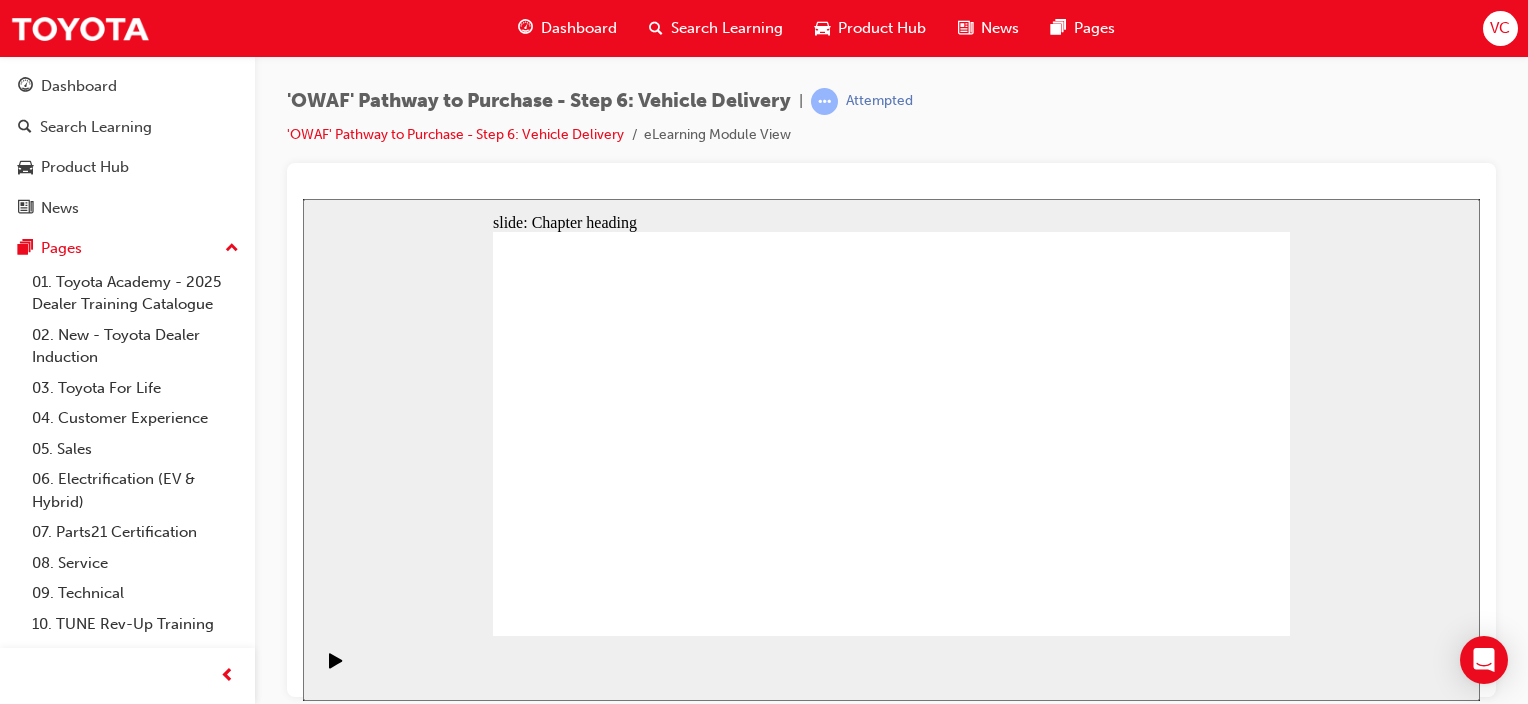 click 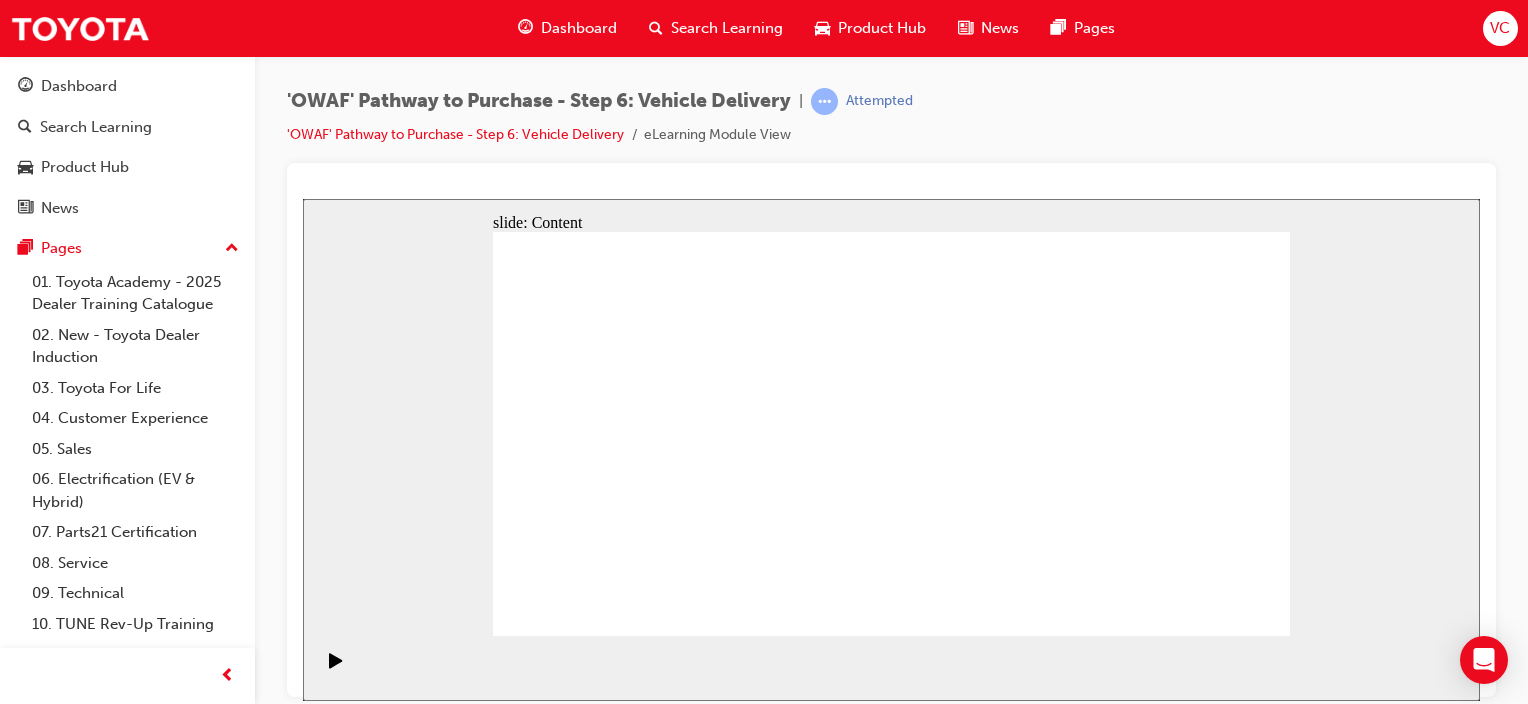 click 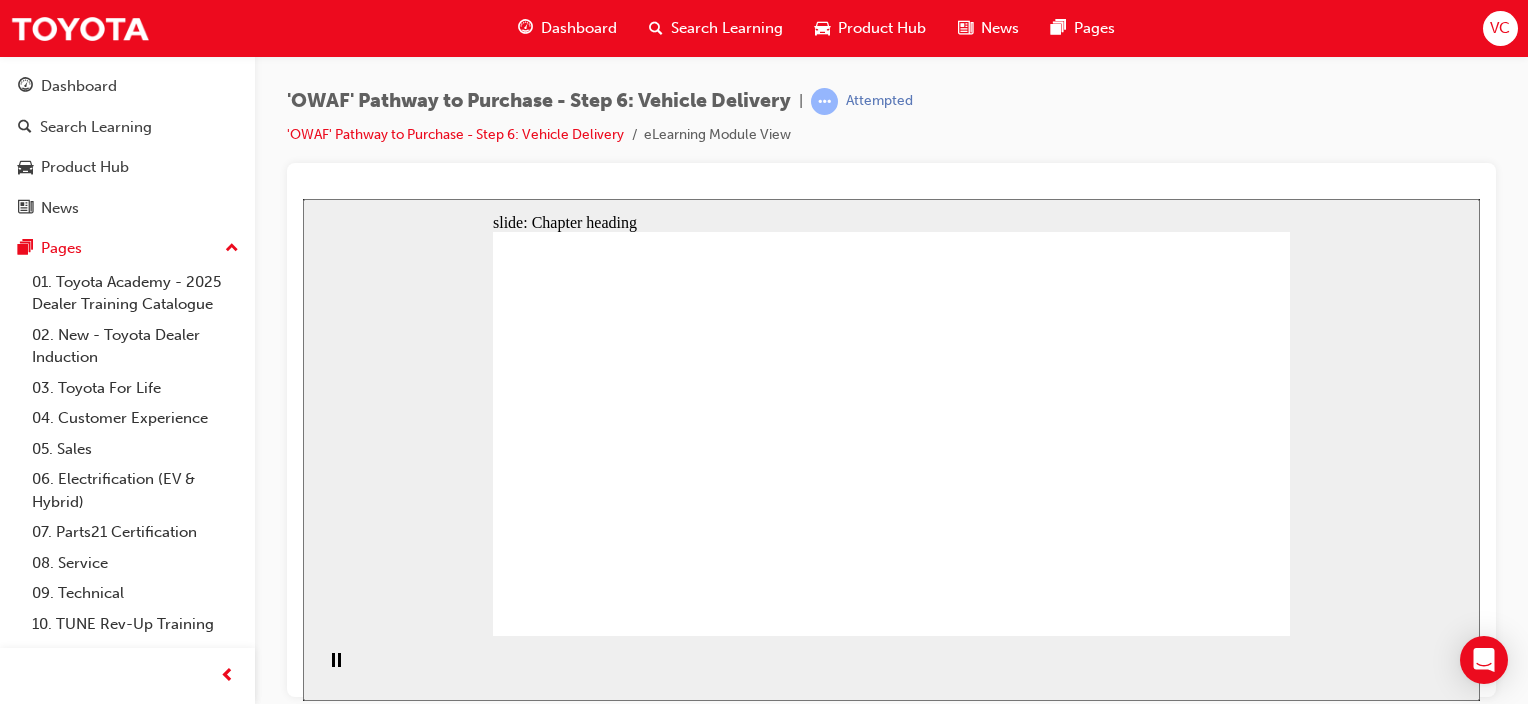 click 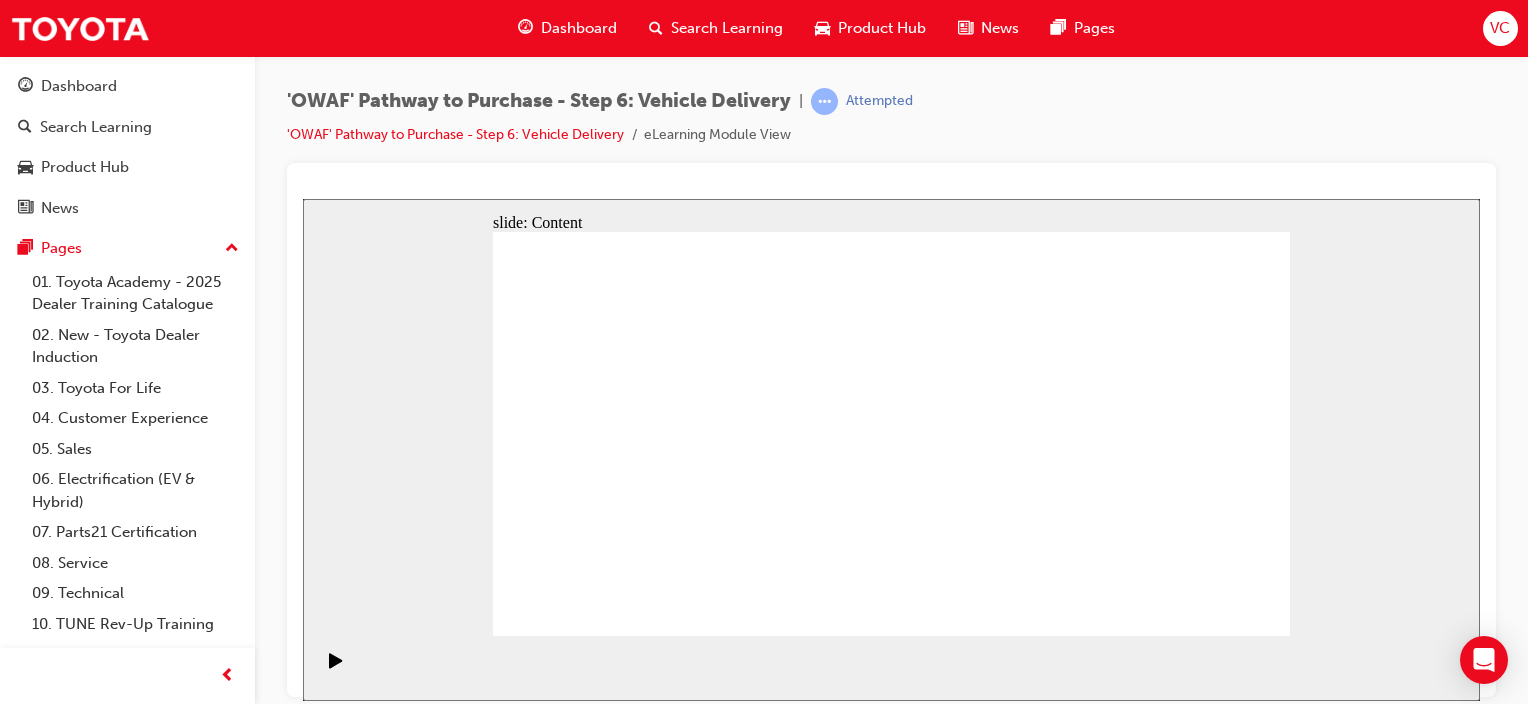 drag, startPoint x: 1332, startPoint y: 288, endPoint x: 1285, endPoint y: 315, distance: 54.20332 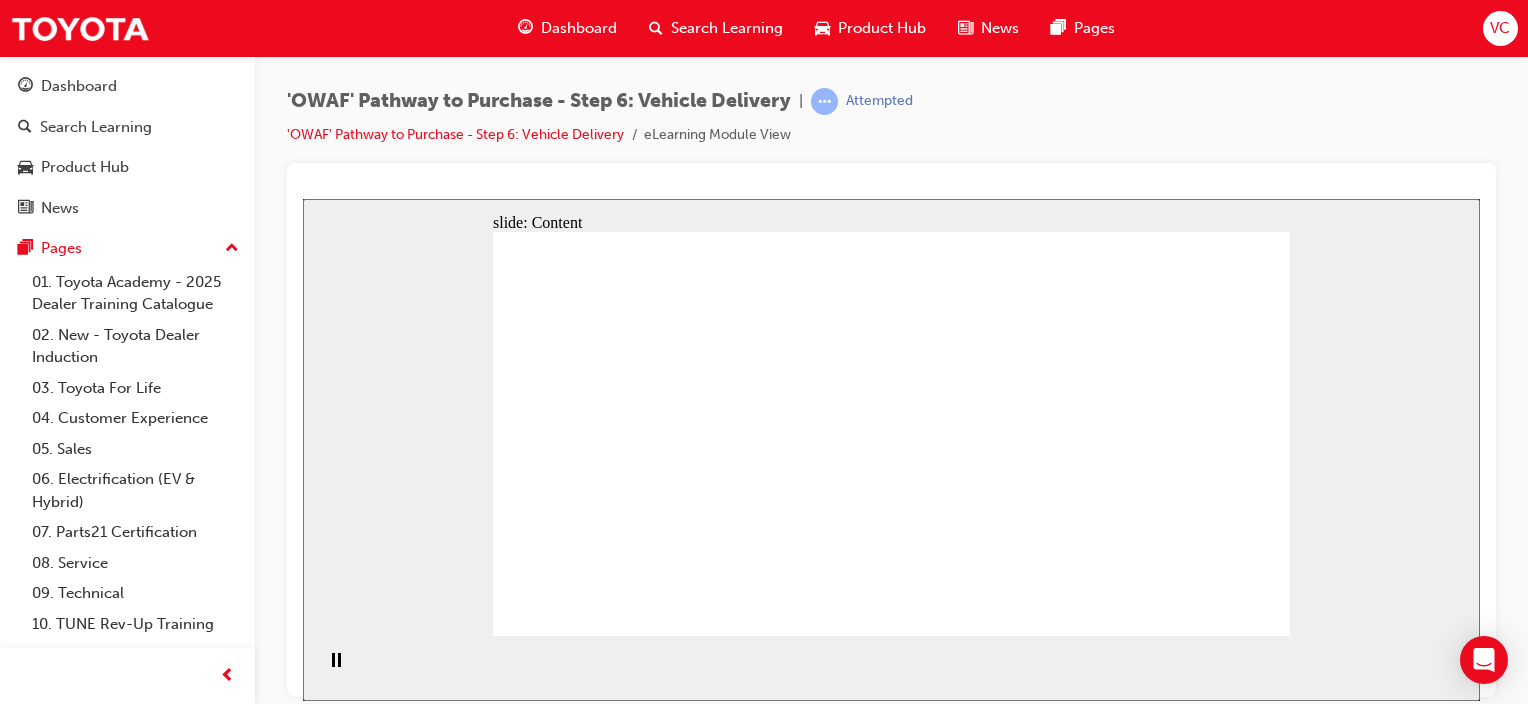 click 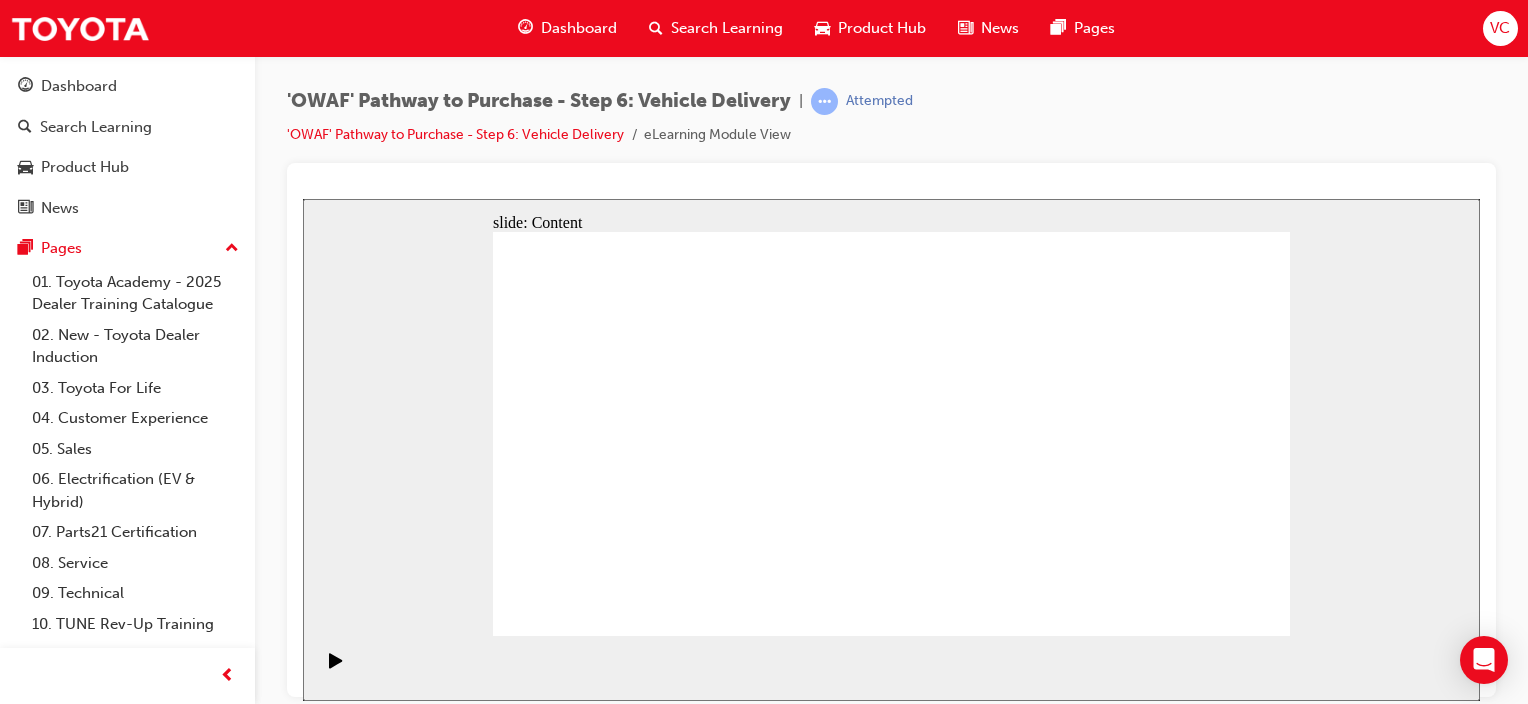 click 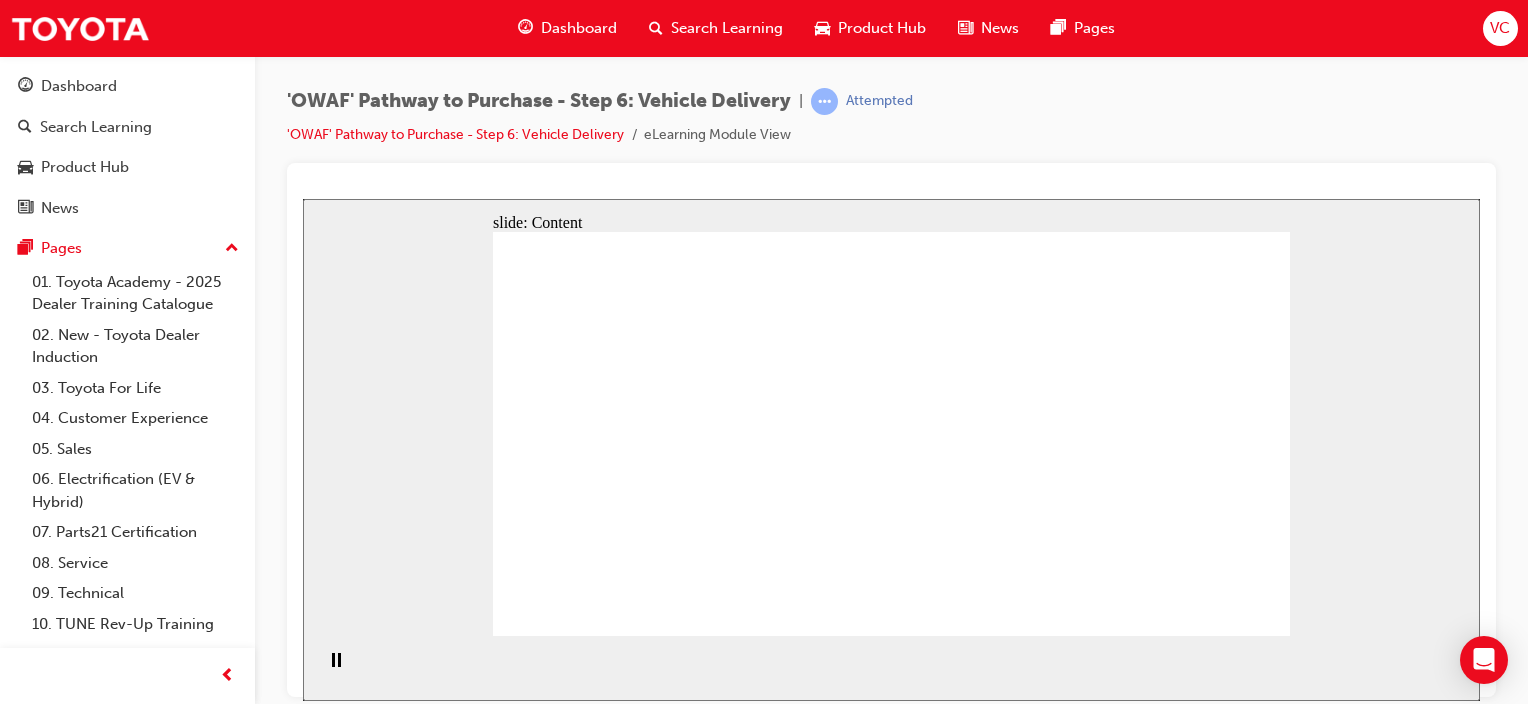 click 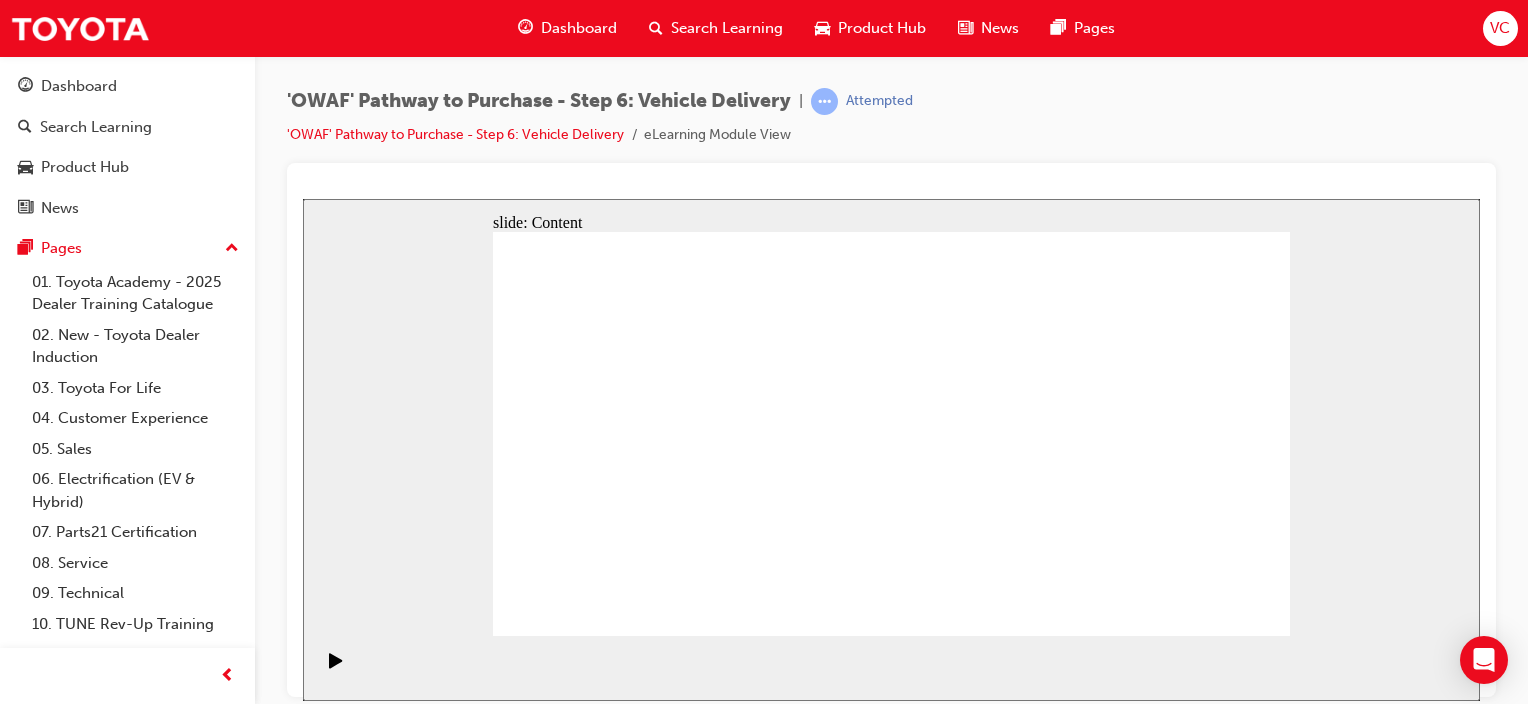 click 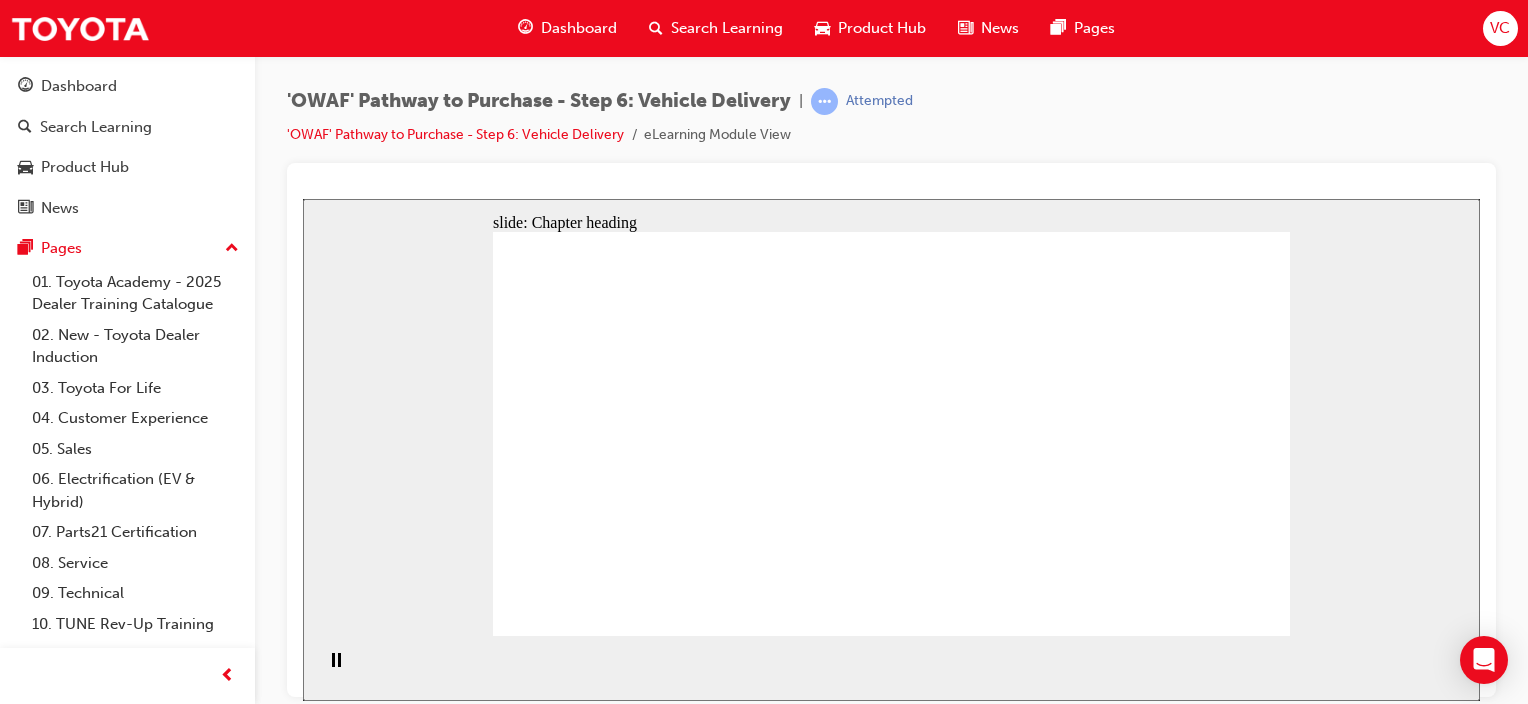 click 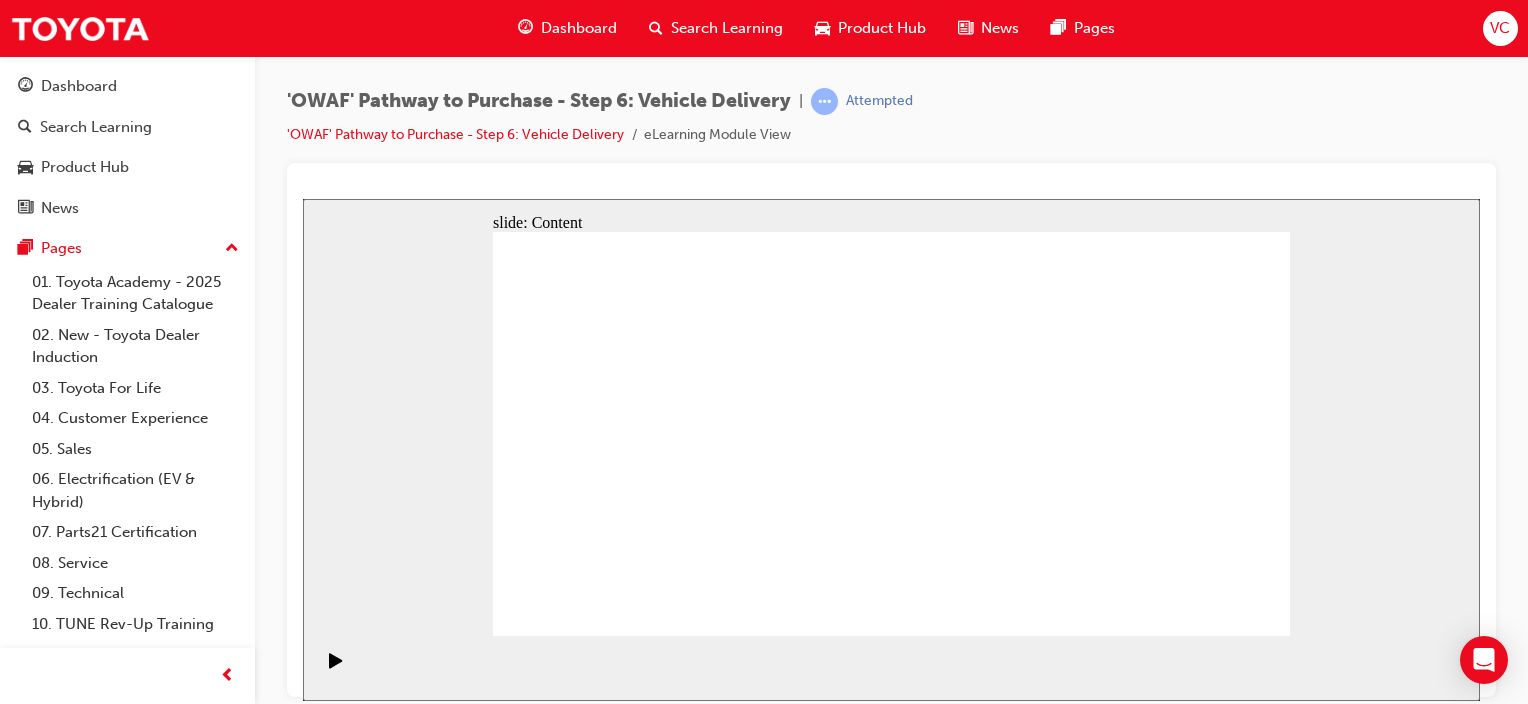 click on "BACK NEXT Key messages   to take away Click on each button above or more inormation. Vehicle delivery   preparation Vehicle delivery day Customer or Lie DISCLAIMER 1 I Finance and Insurance has been  purchased through Toyota Financial  Services (TFS). 2 ACL Rights customer letter (New  vehicles only)." at bounding box center (891, 1604) 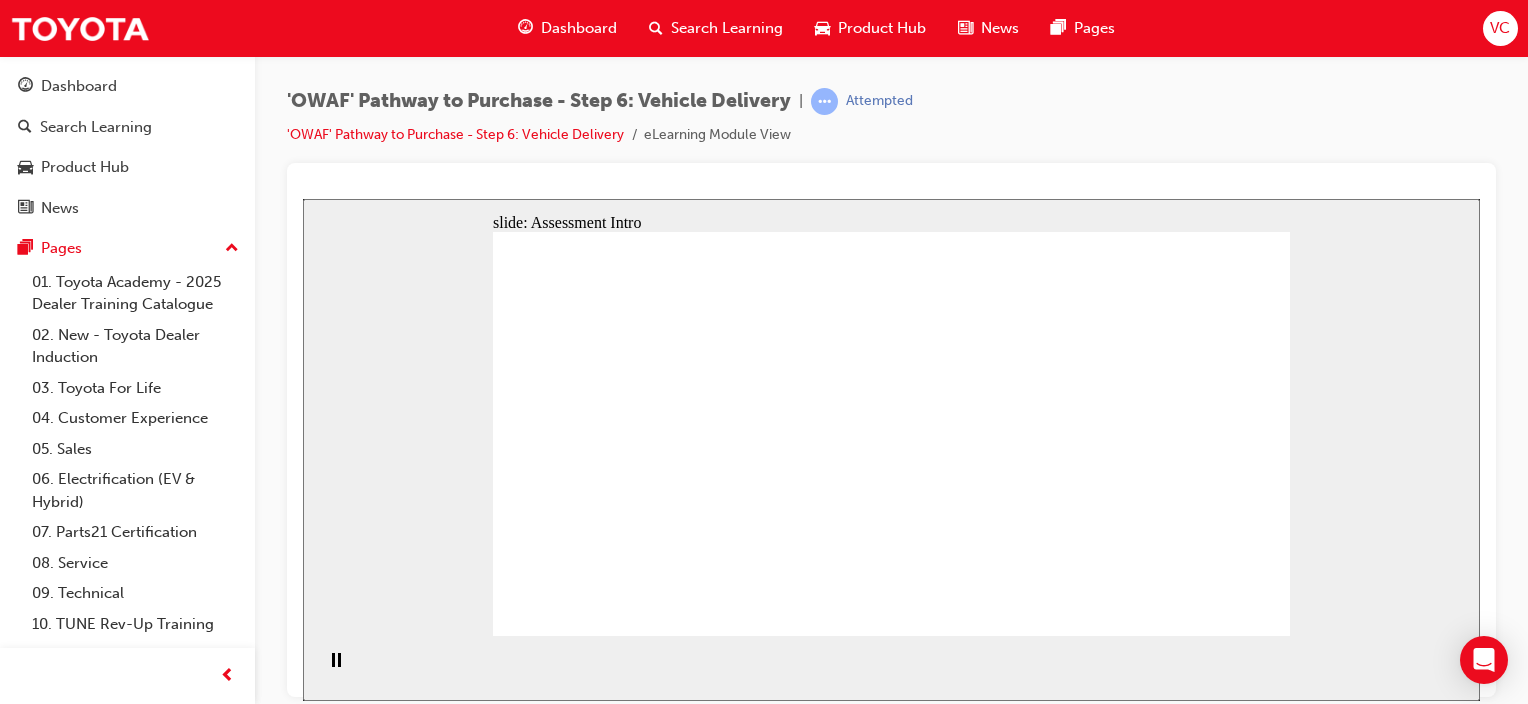 click 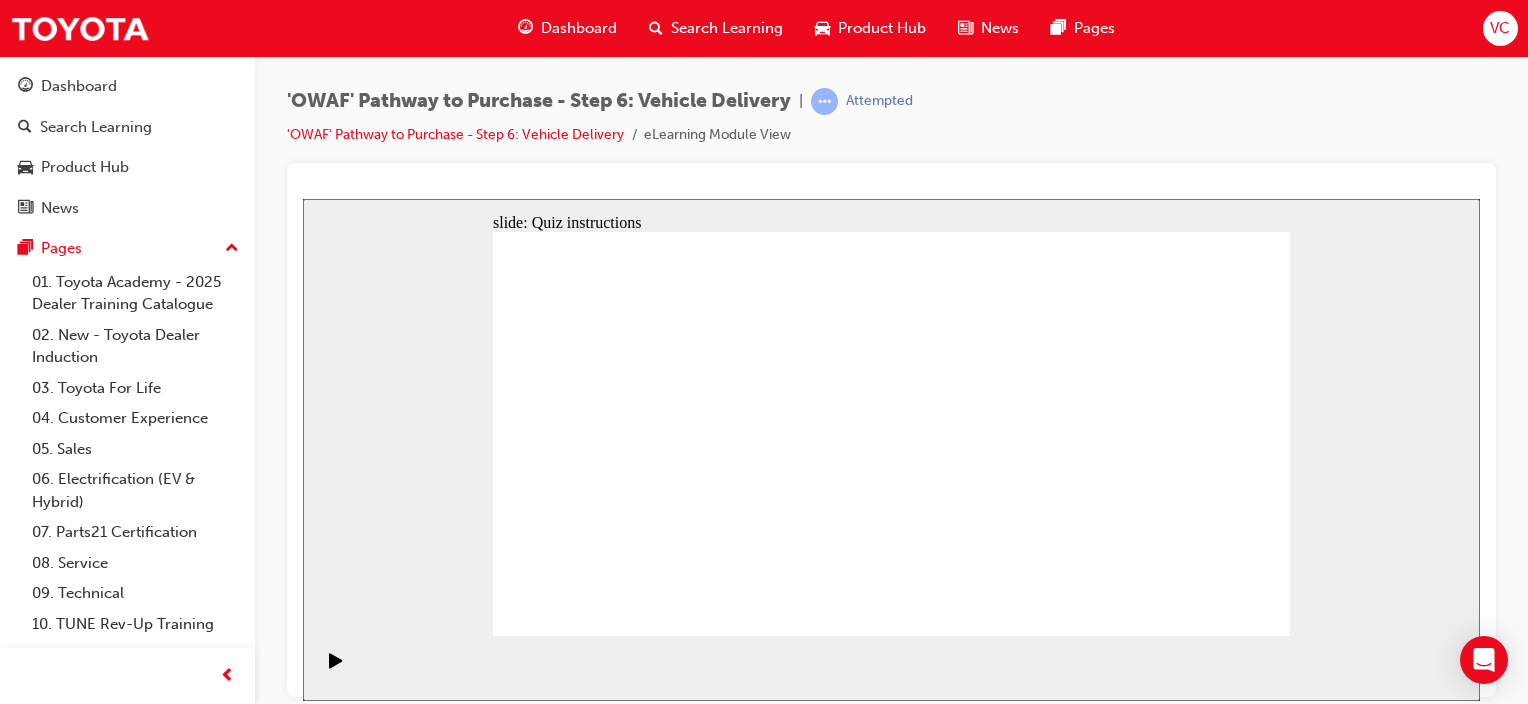 click 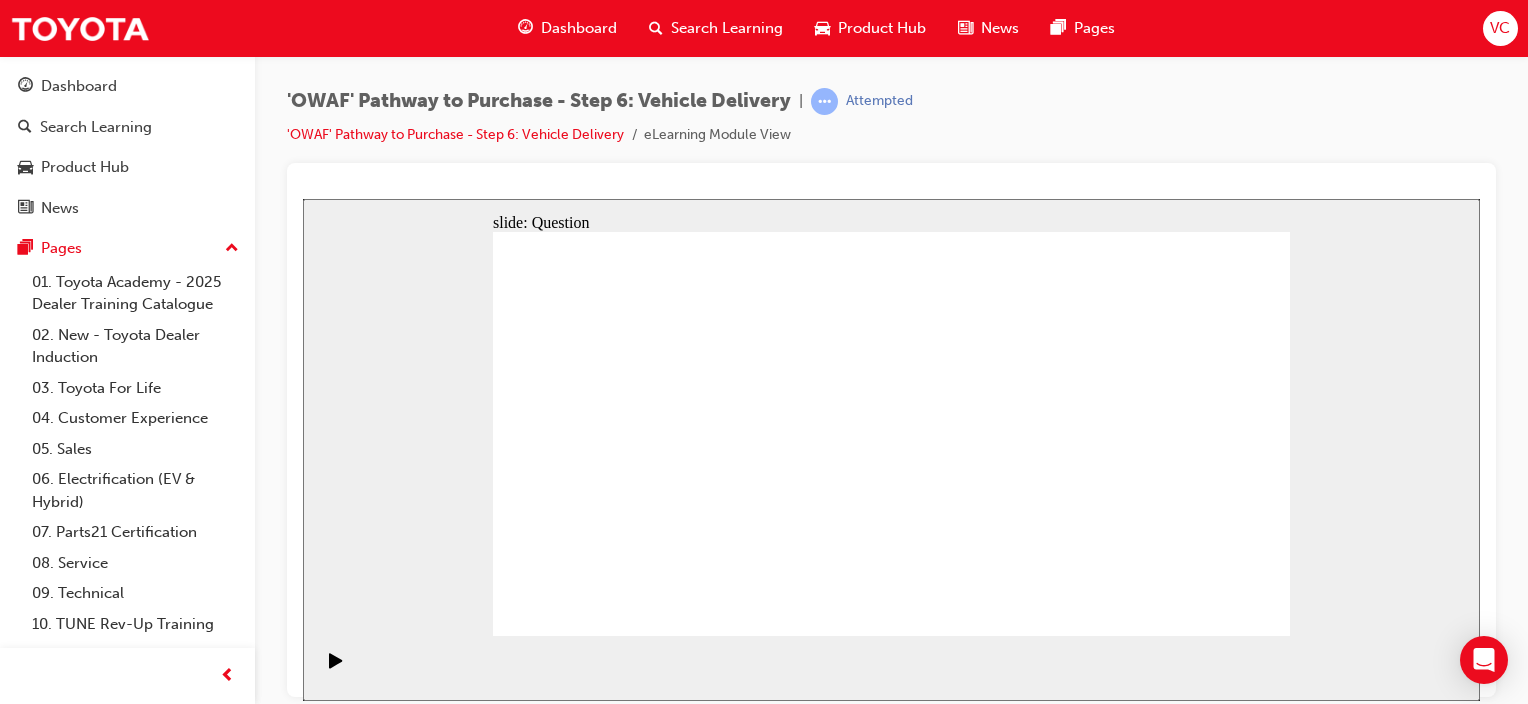 click 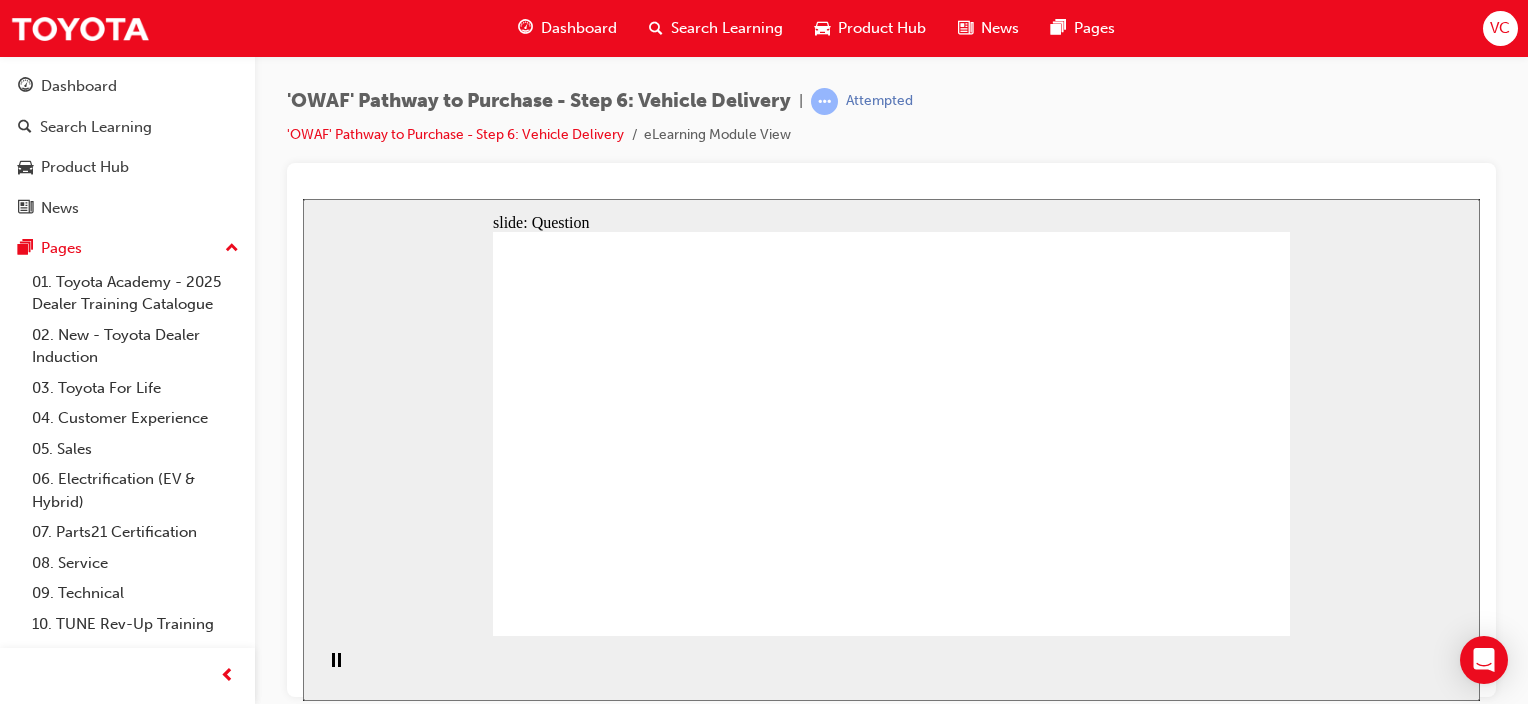 drag, startPoint x: 1126, startPoint y: 450, endPoint x: 601, endPoint y: 499, distance: 527.28174 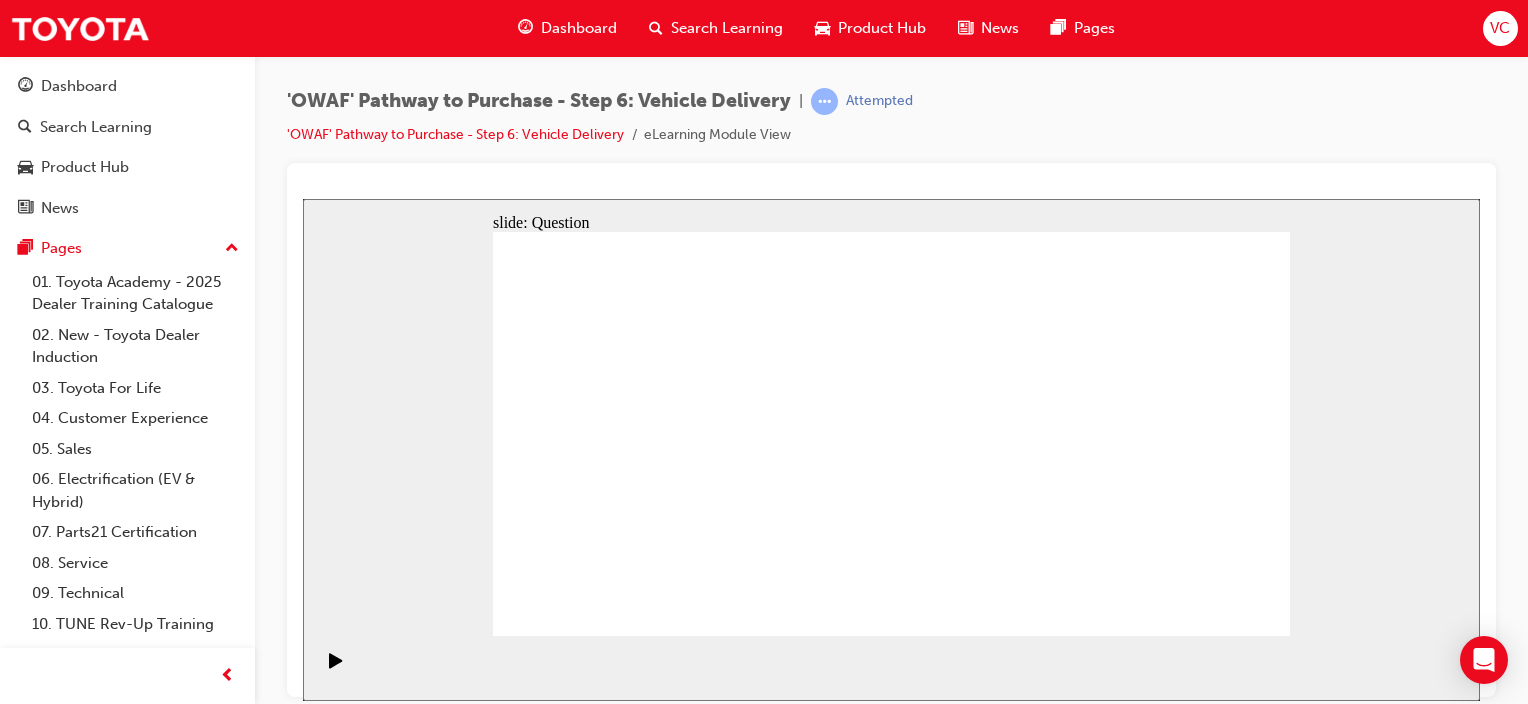 drag, startPoint x: 1204, startPoint y: 473, endPoint x: 648, endPoint y: 522, distance: 558.15497 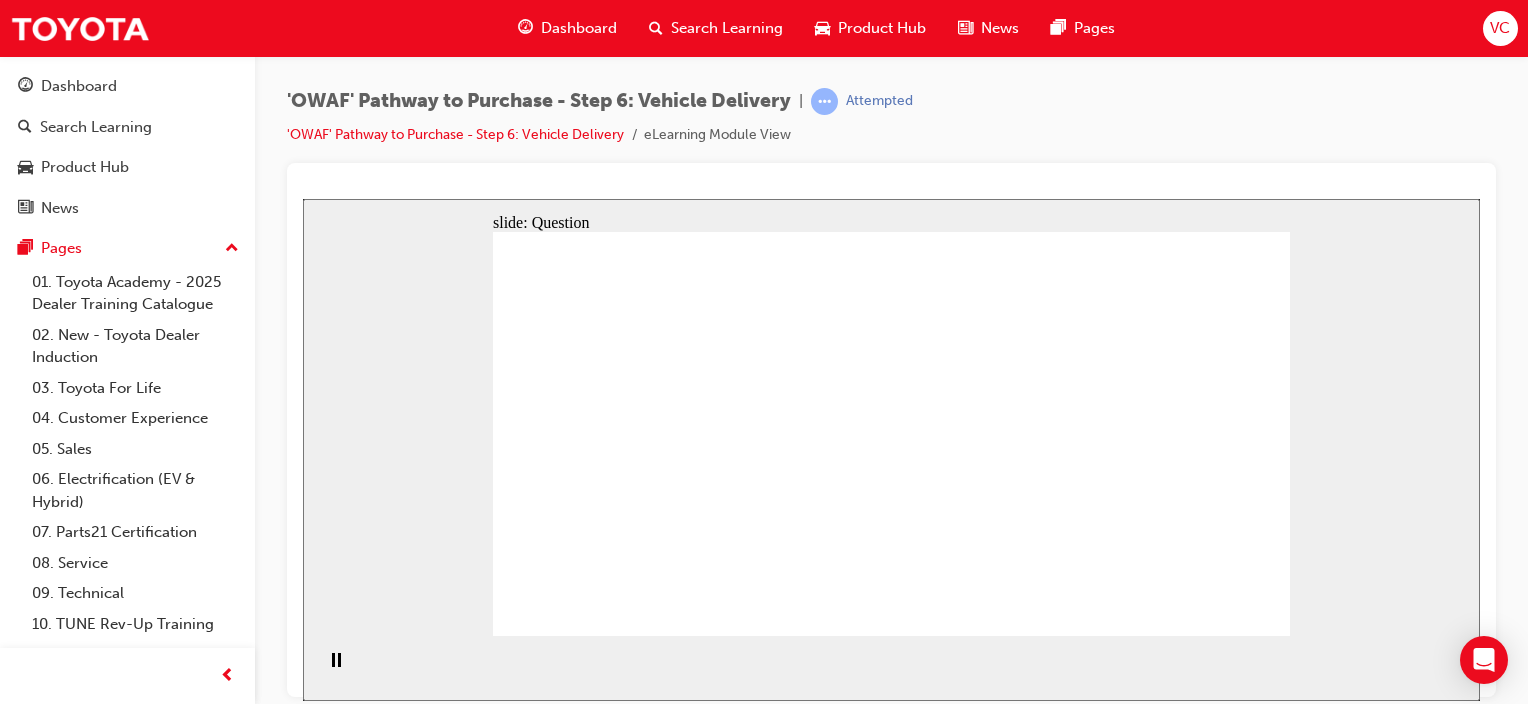 click 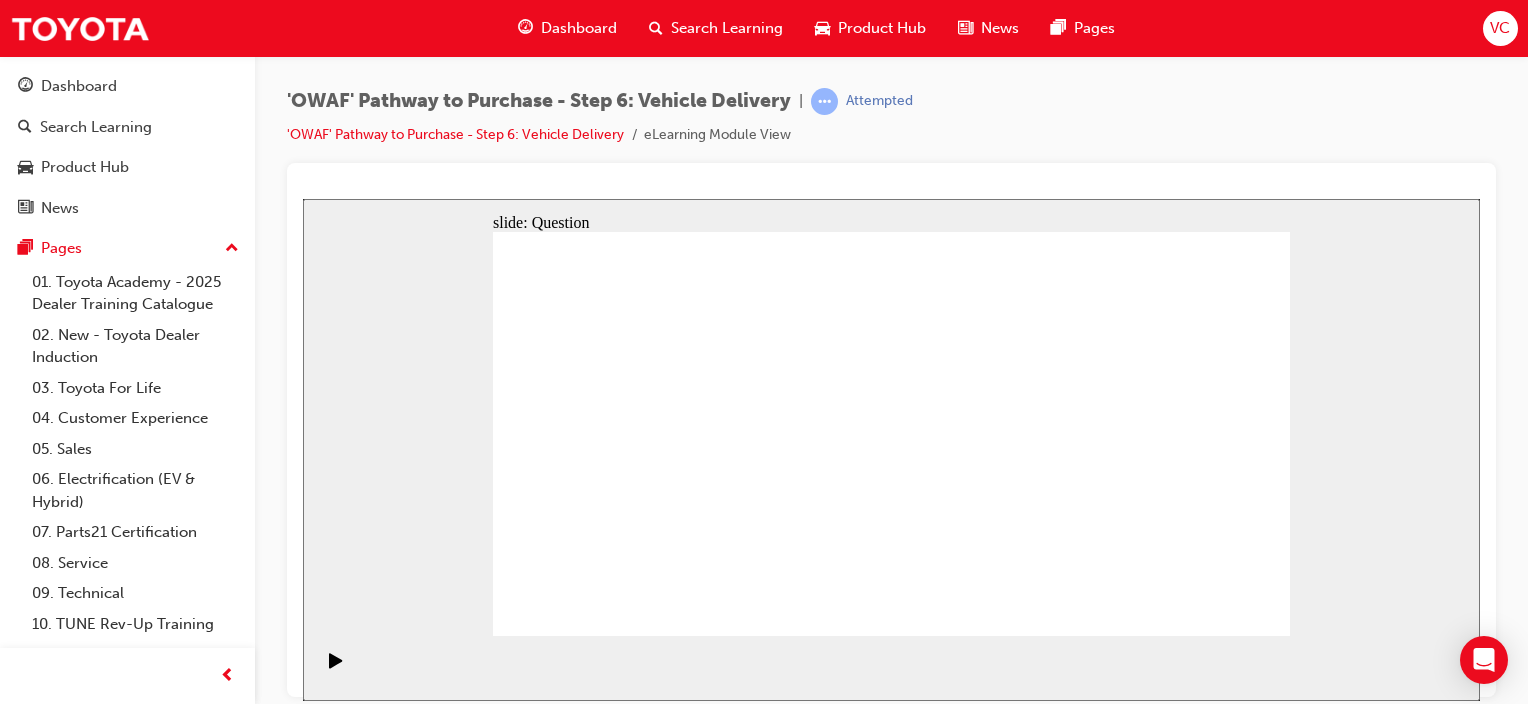 click 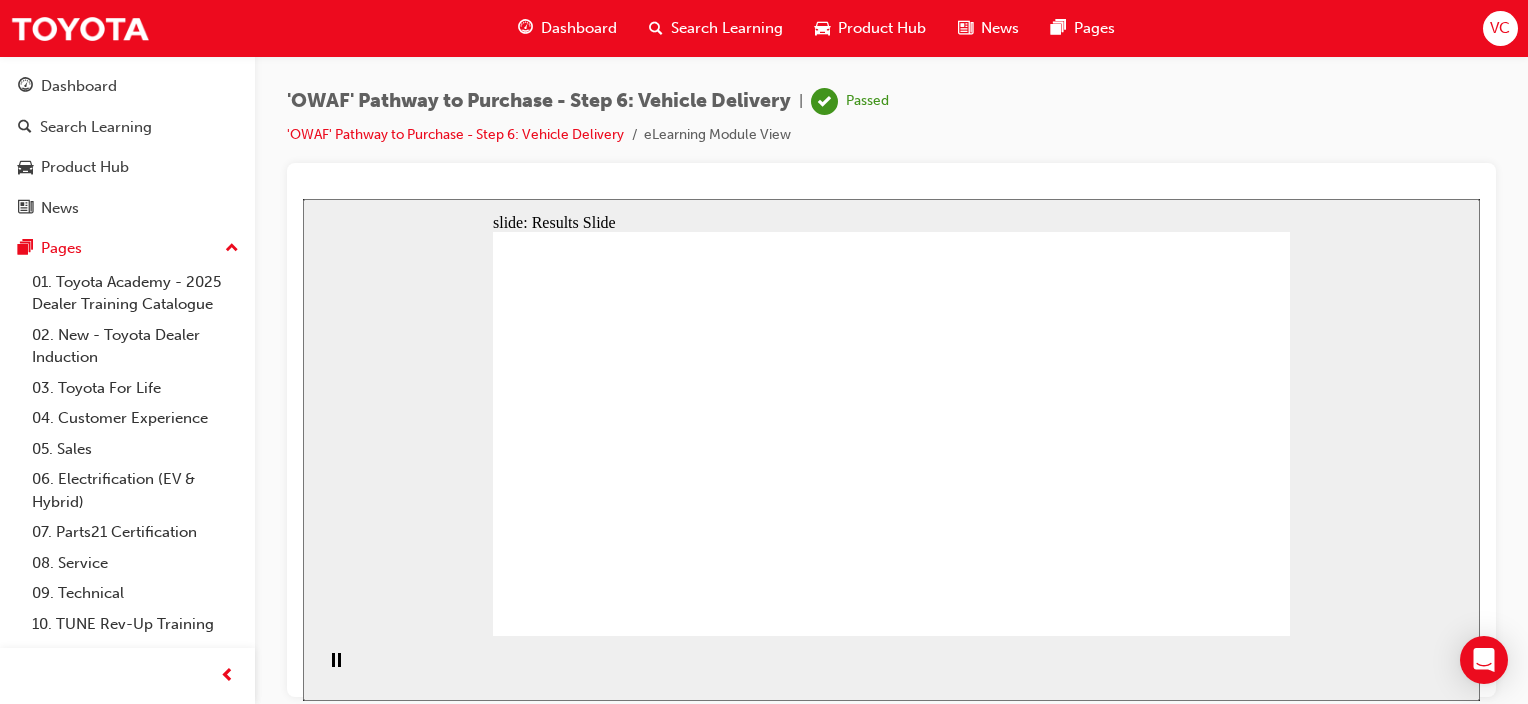 click 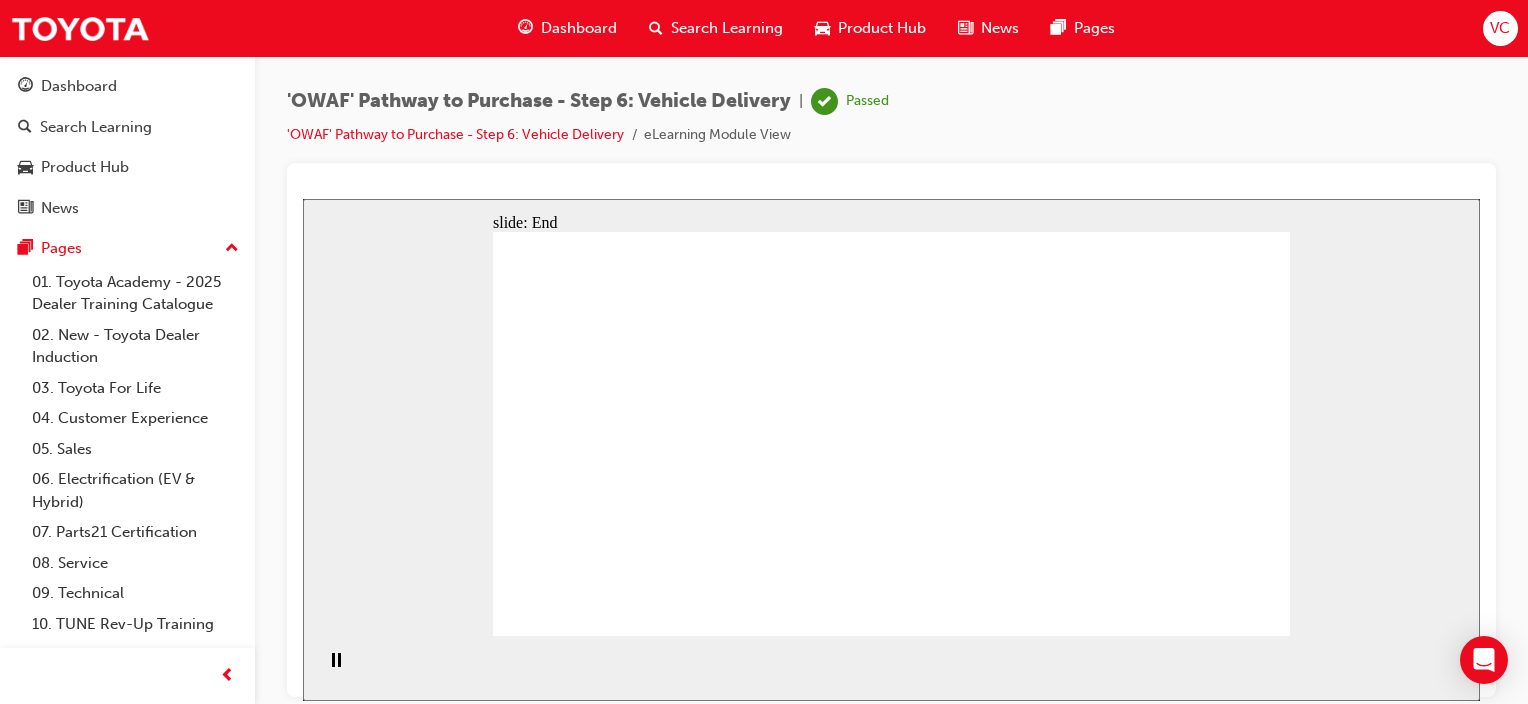 click 